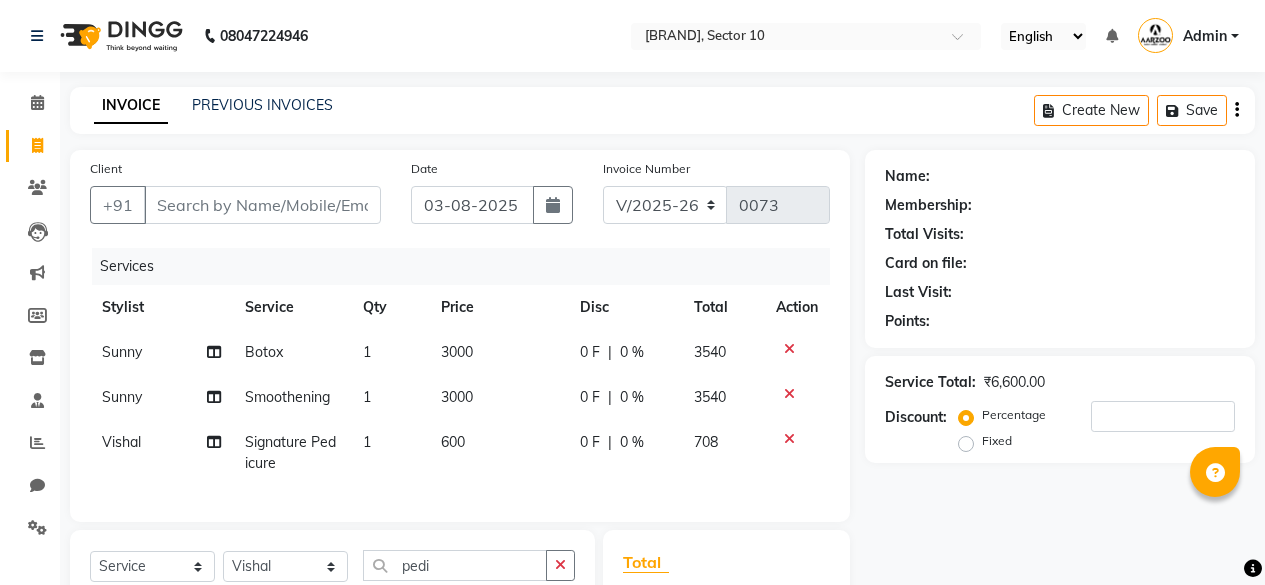 select on "6943" 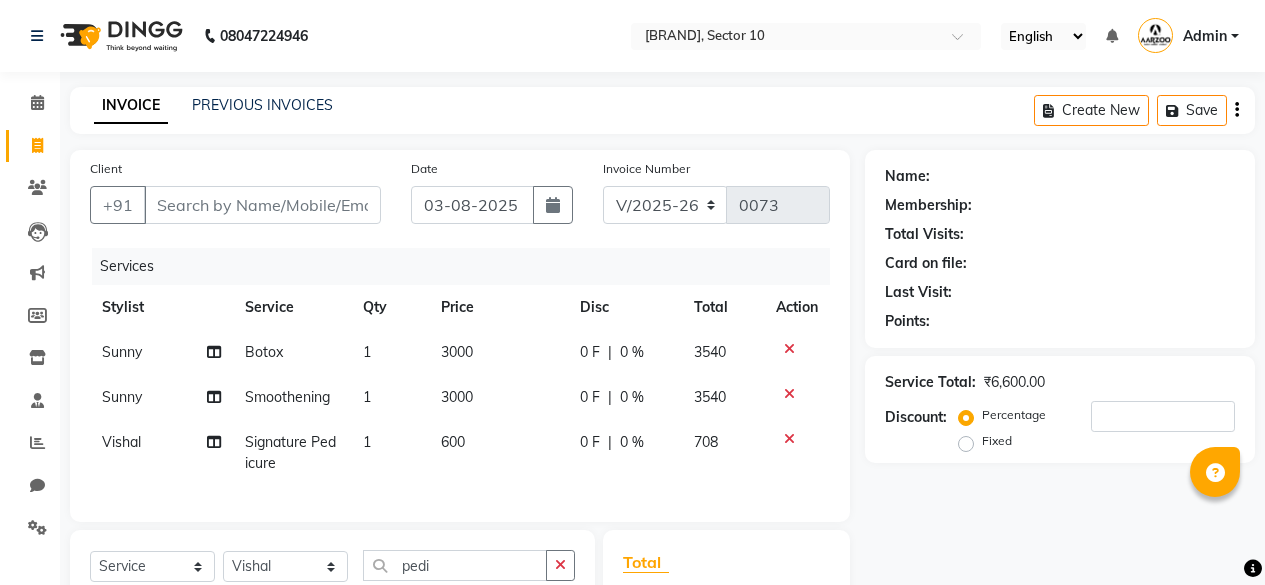 scroll, scrollTop: 0, scrollLeft: 0, axis: both 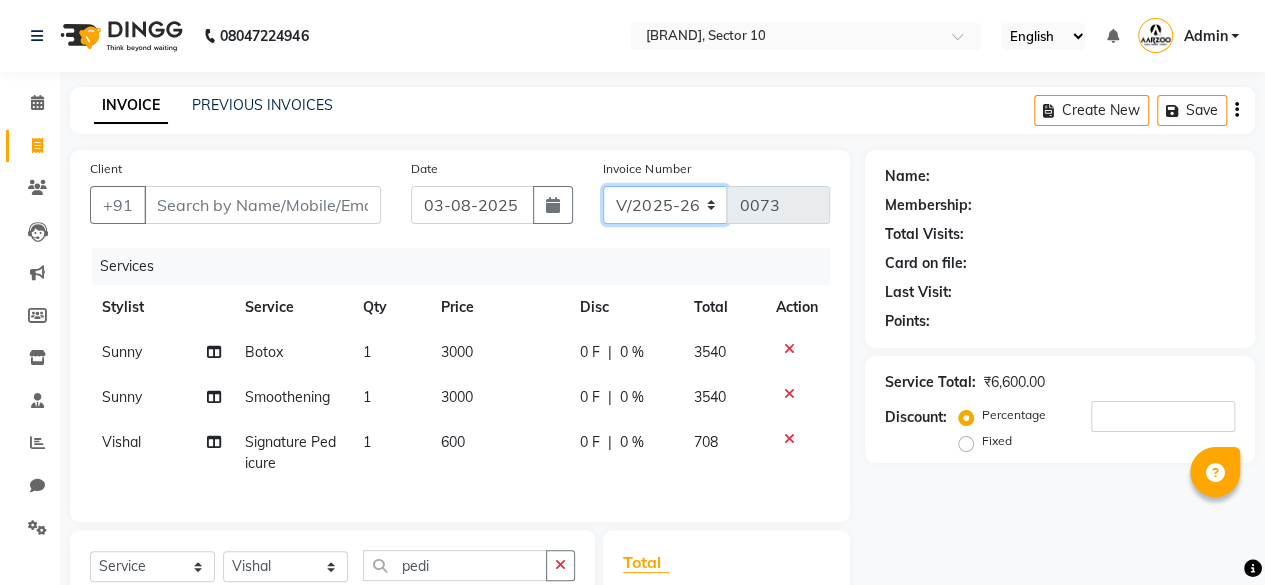 click on "CSH/25 V/2025 V/2025-26" 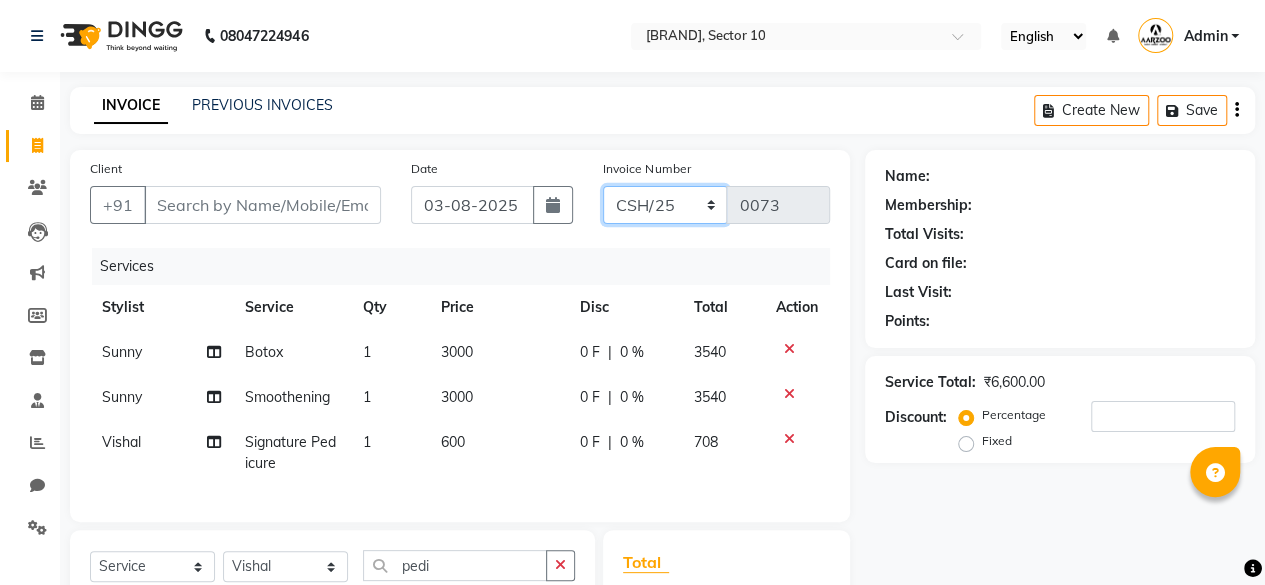 click on "CSH/25 V/2025 V/2025-26" 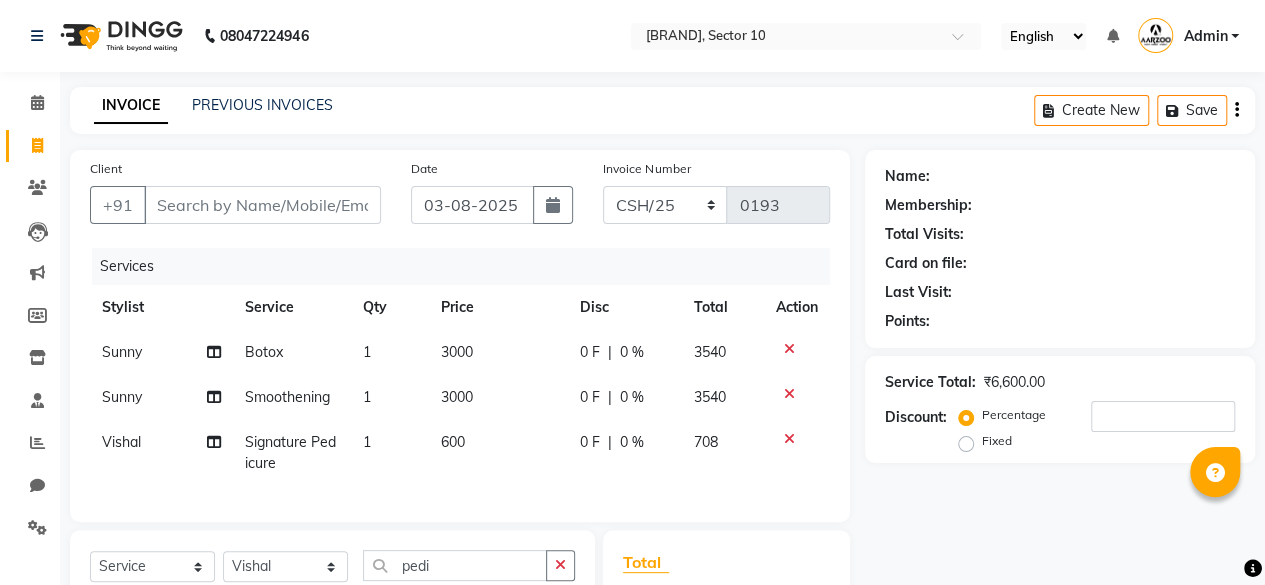 click on "Create New   Save" 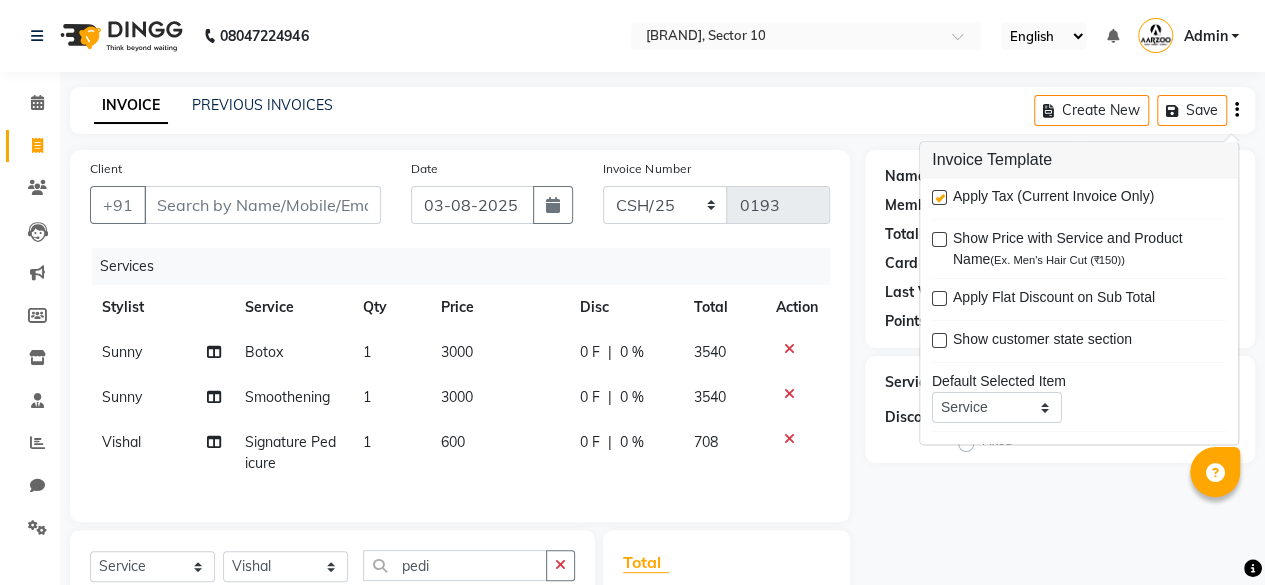 click at bounding box center [939, 198] 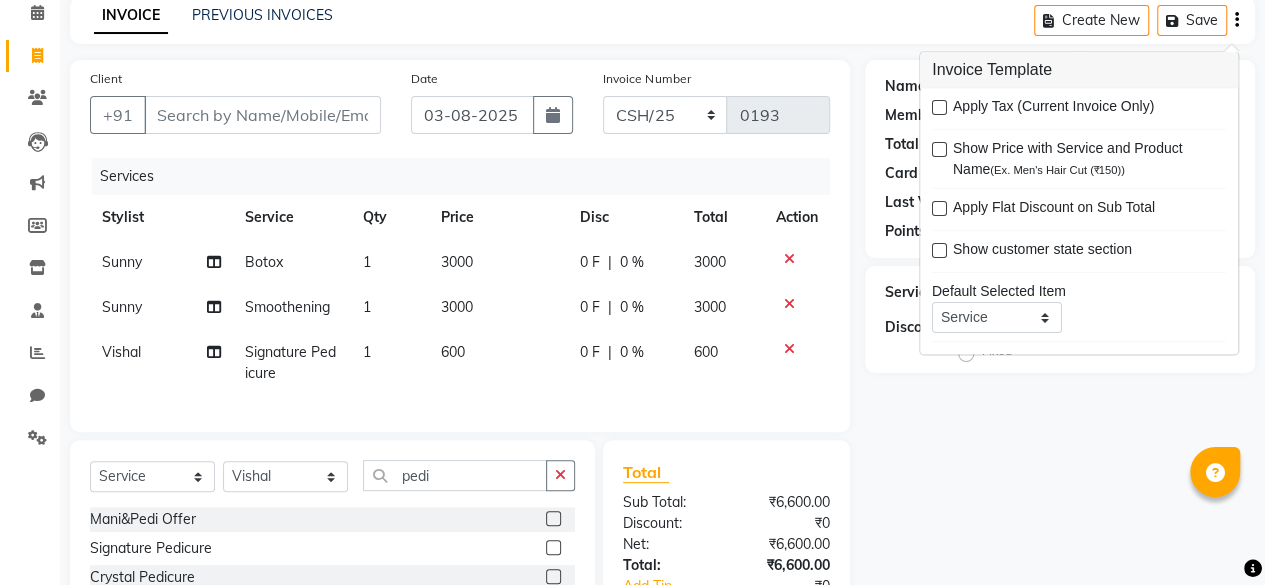 scroll, scrollTop: 0, scrollLeft: 0, axis: both 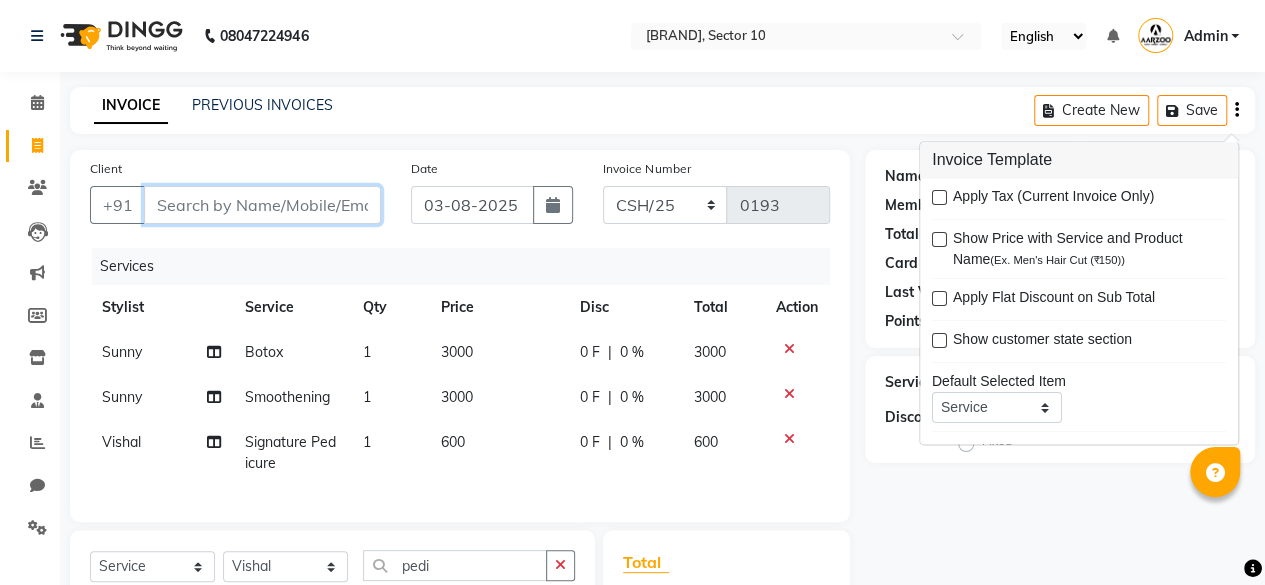 click on "Client" at bounding box center [262, 205] 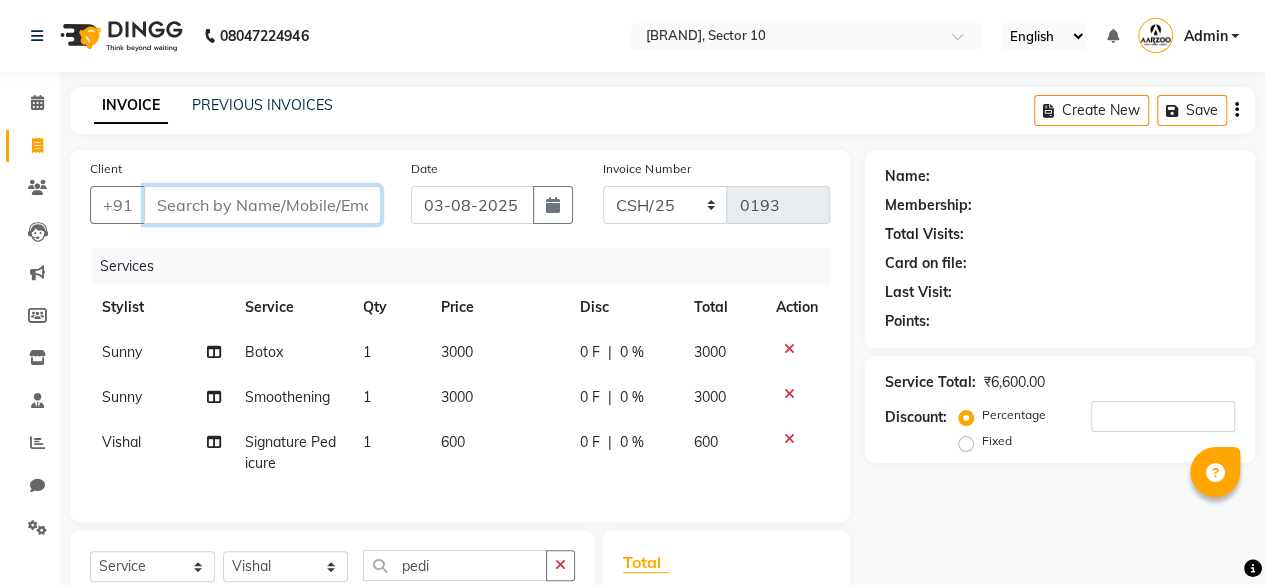 type on "d" 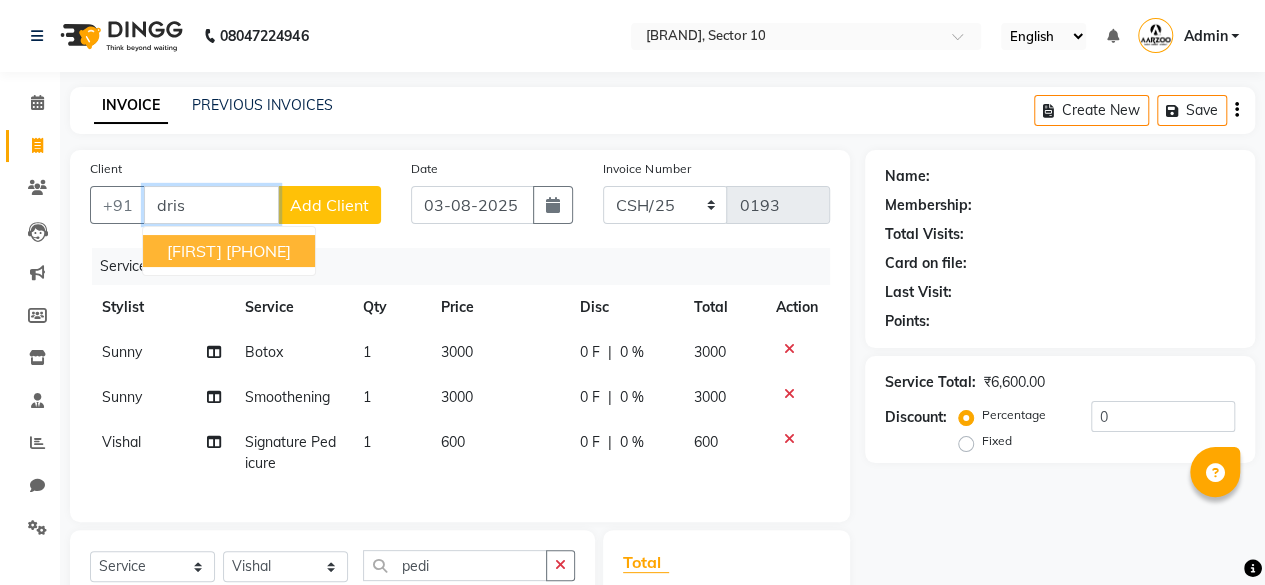 click on "[PHONE]" at bounding box center (258, 251) 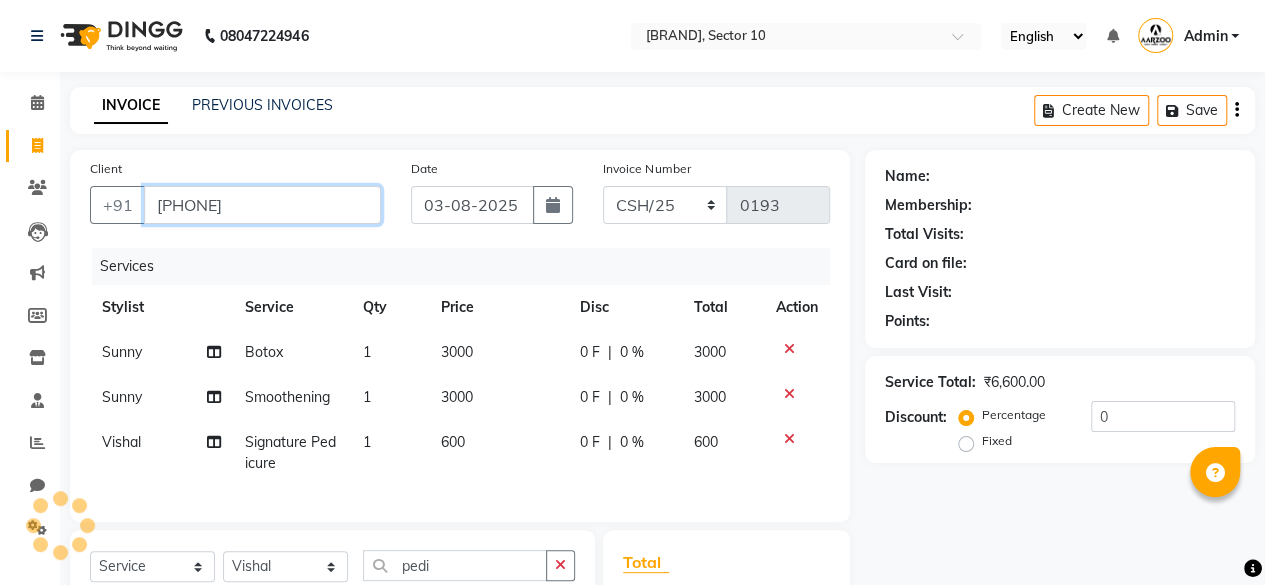 type on "[PHONE]" 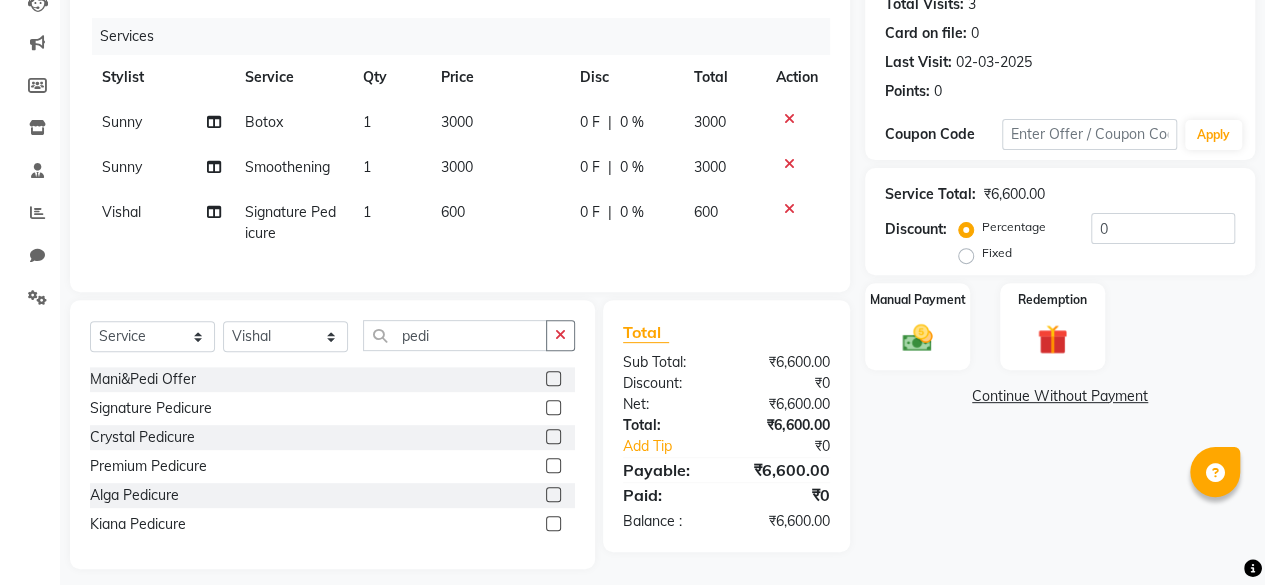 scroll, scrollTop: 258, scrollLeft: 0, axis: vertical 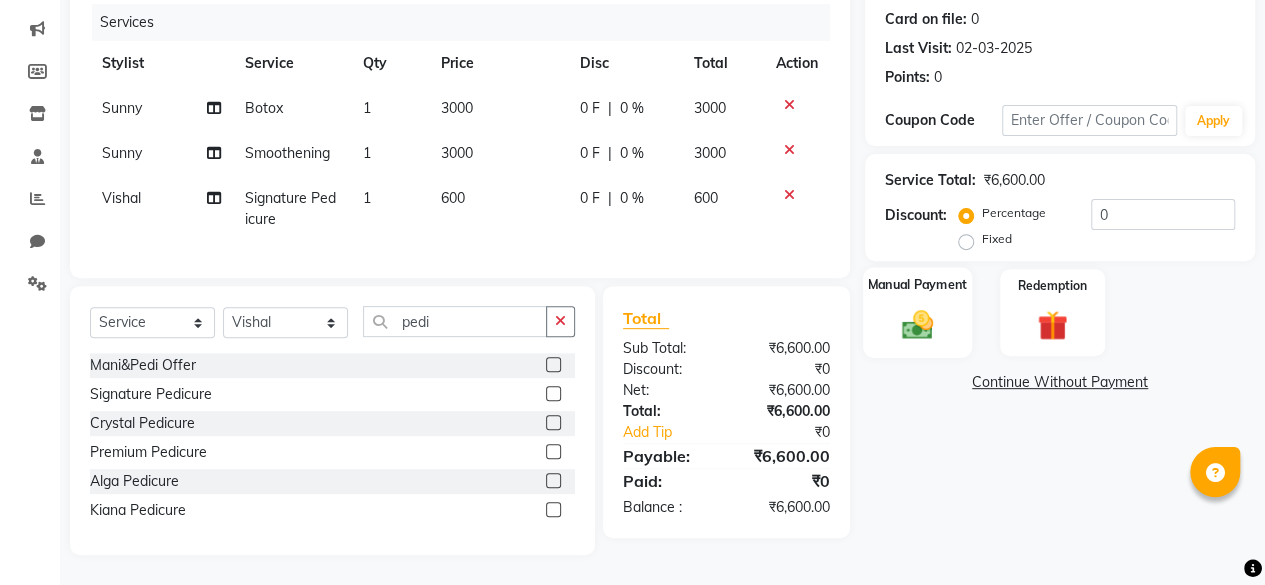 click 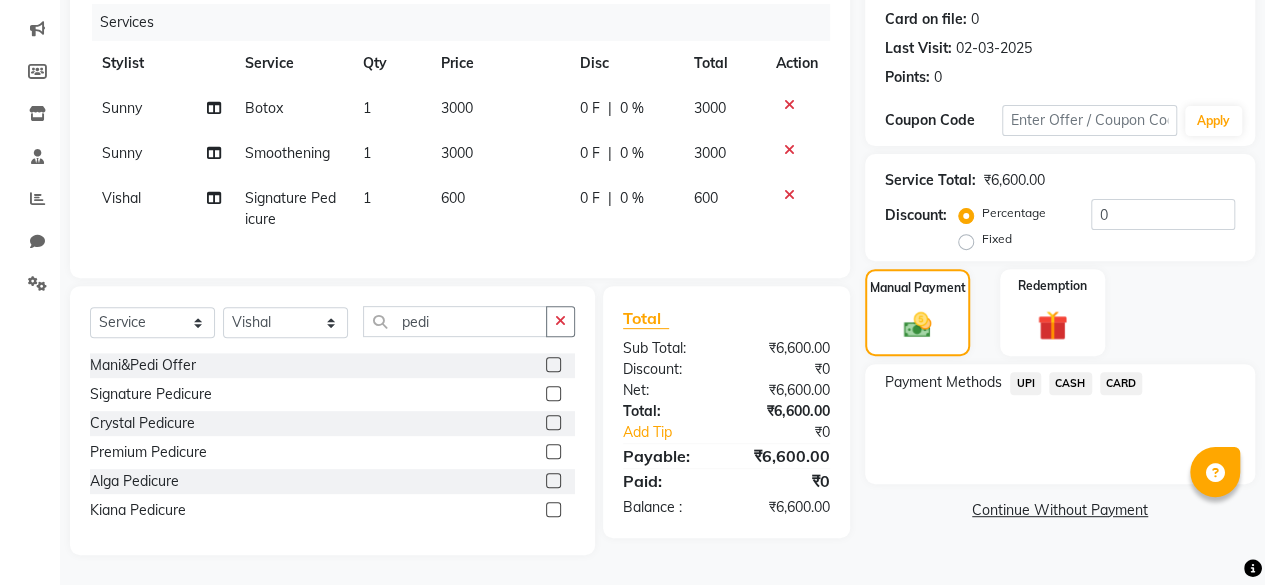 click on "CASH" 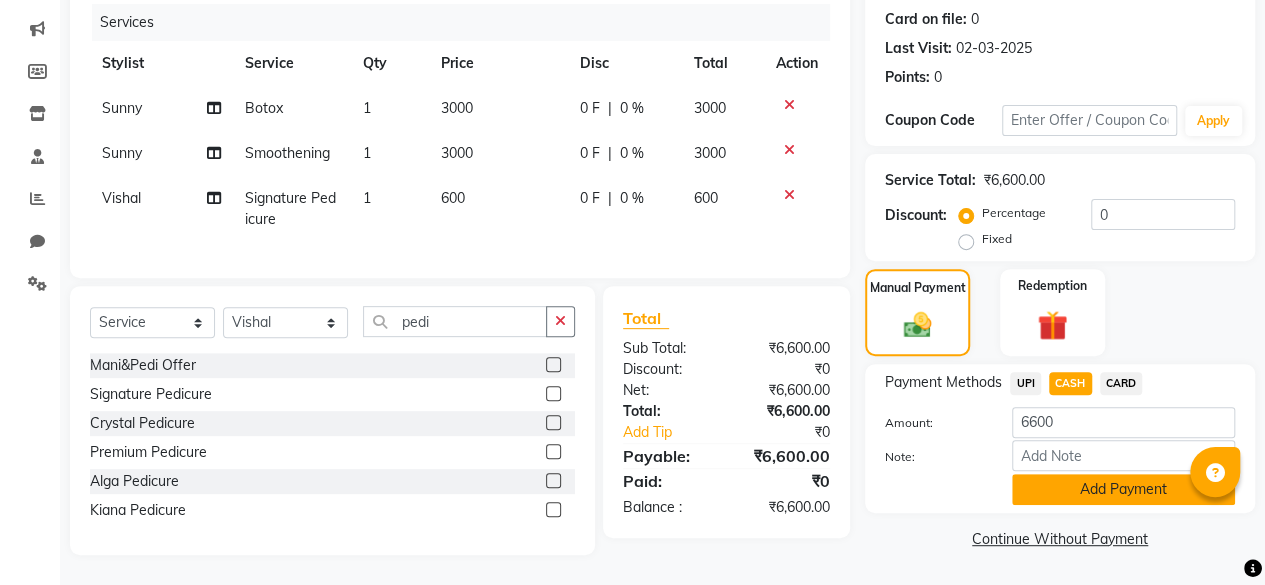 click on "Add Payment" 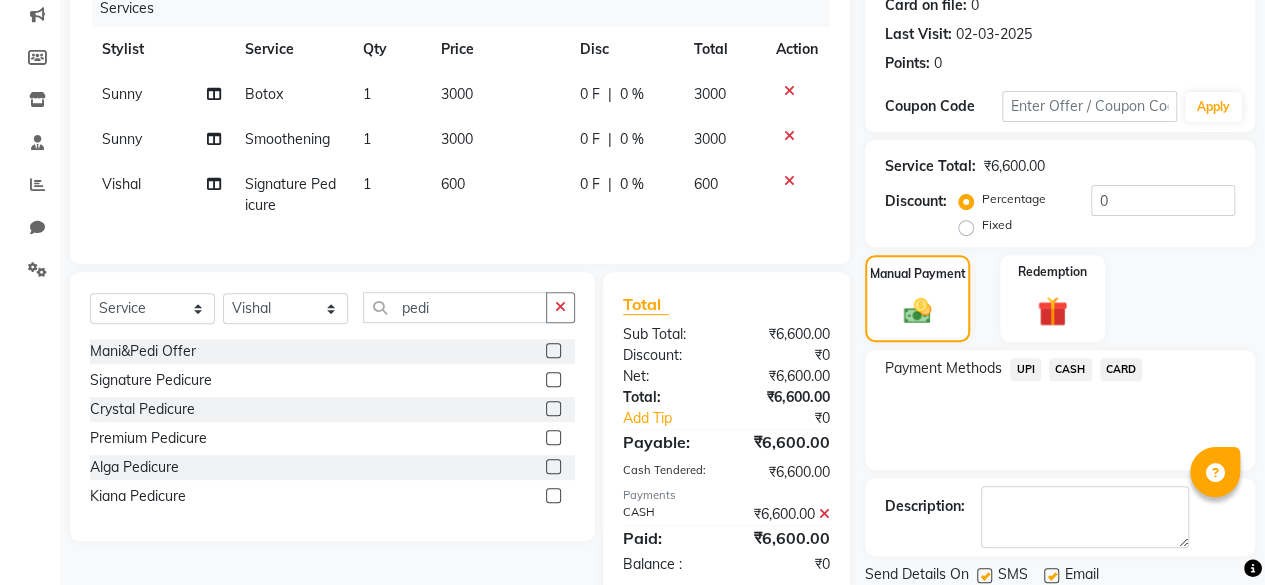 scroll, scrollTop: 324, scrollLeft: 0, axis: vertical 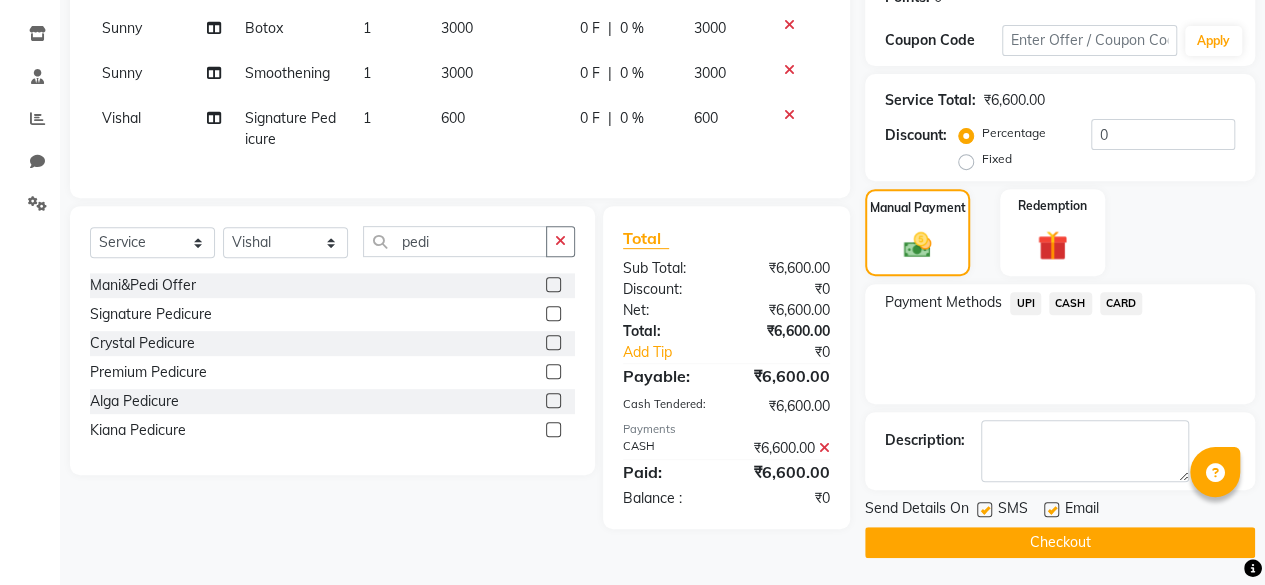 click on "Checkout" 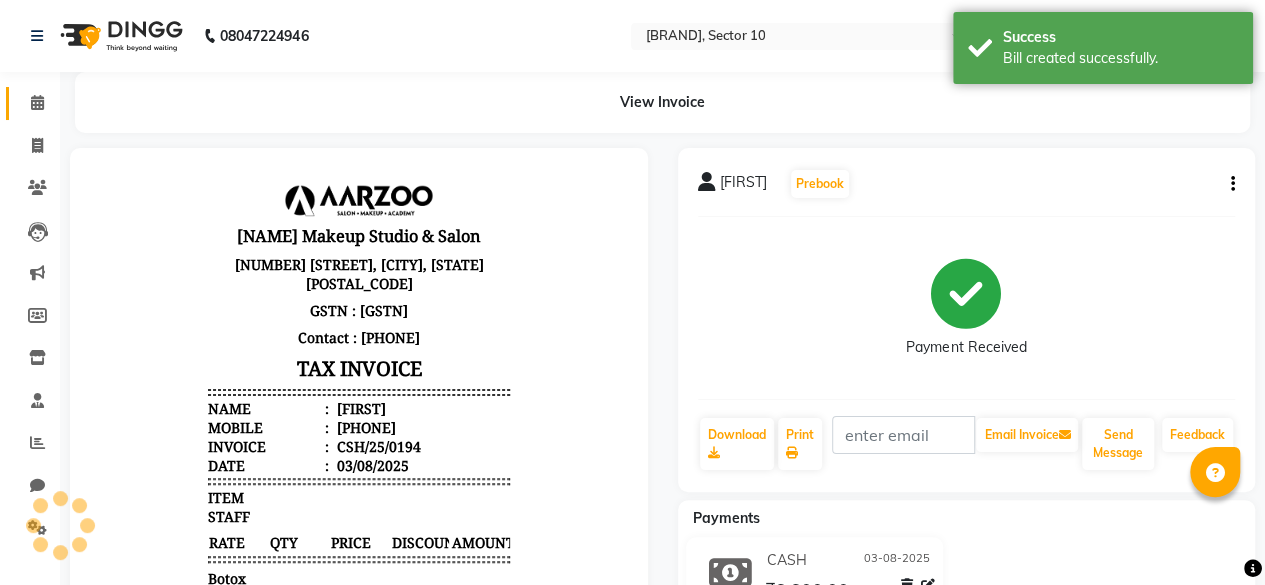 scroll, scrollTop: 0, scrollLeft: 0, axis: both 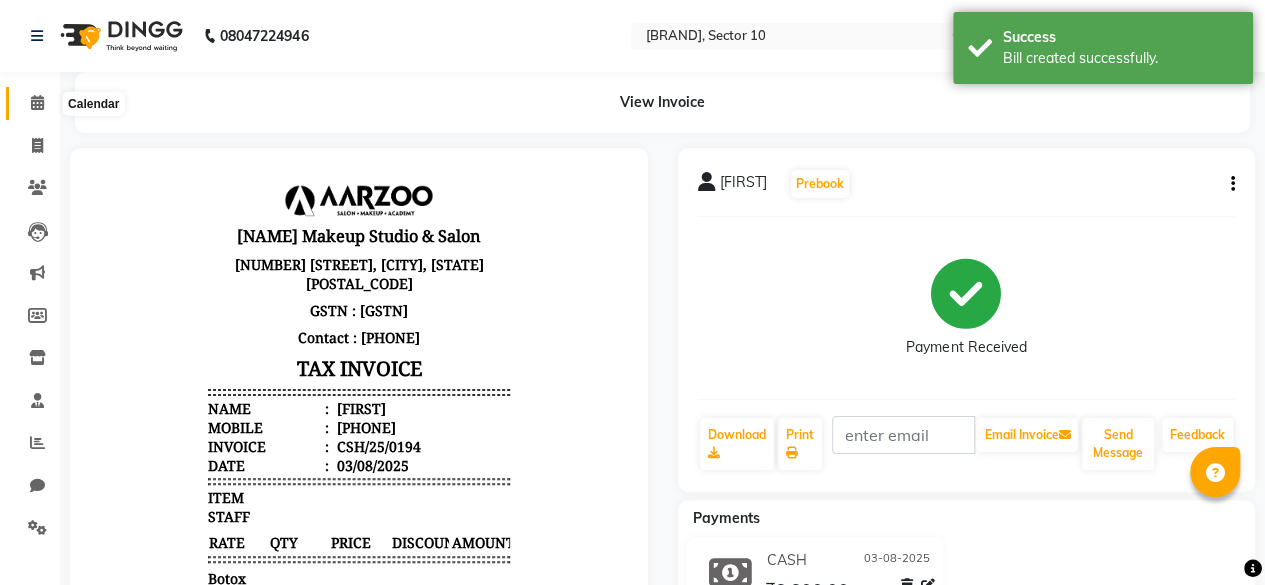 drag, startPoint x: 41, startPoint y: 101, endPoint x: 46, endPoint y: 112, distance: 12.083046 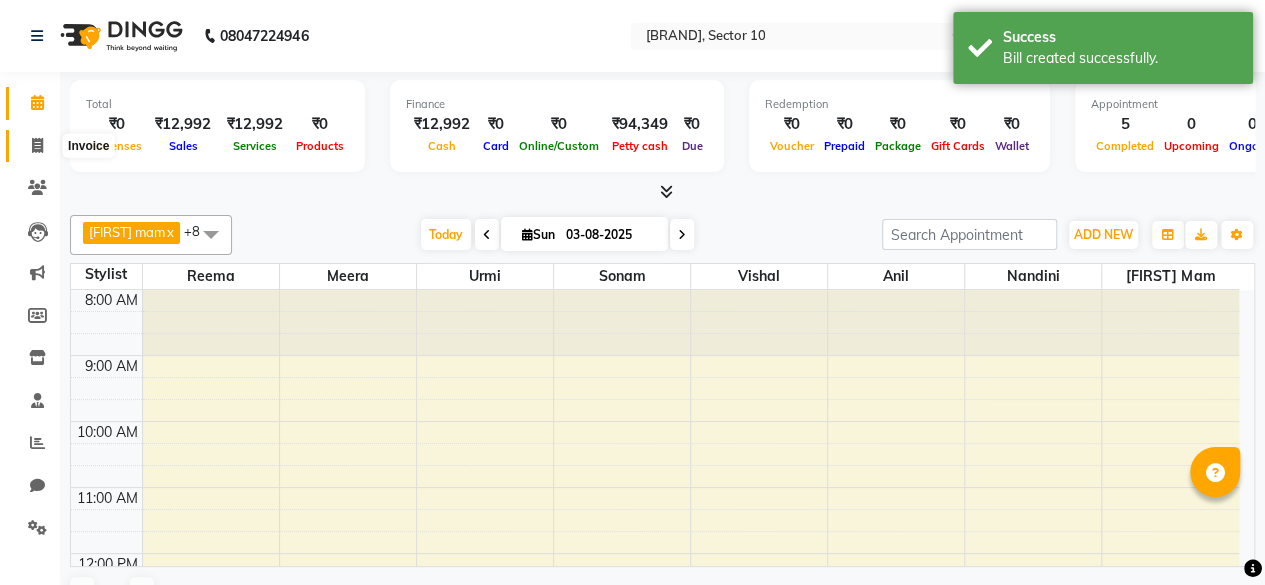 scroll, scrollTop: 0, scrollLeft: 0, axis: both 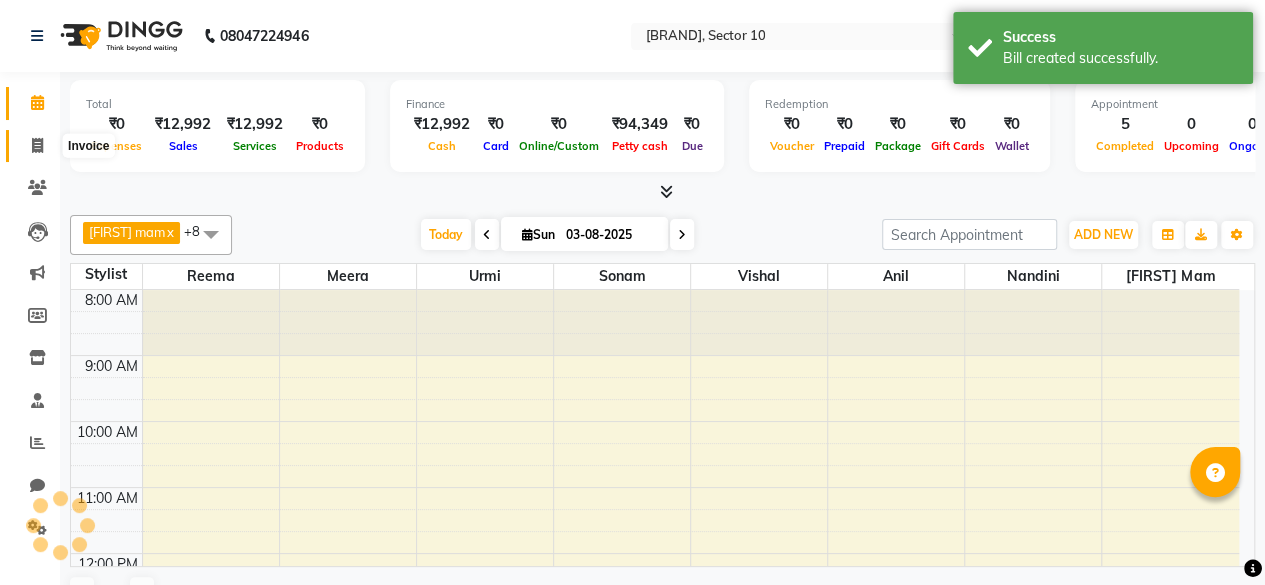 click 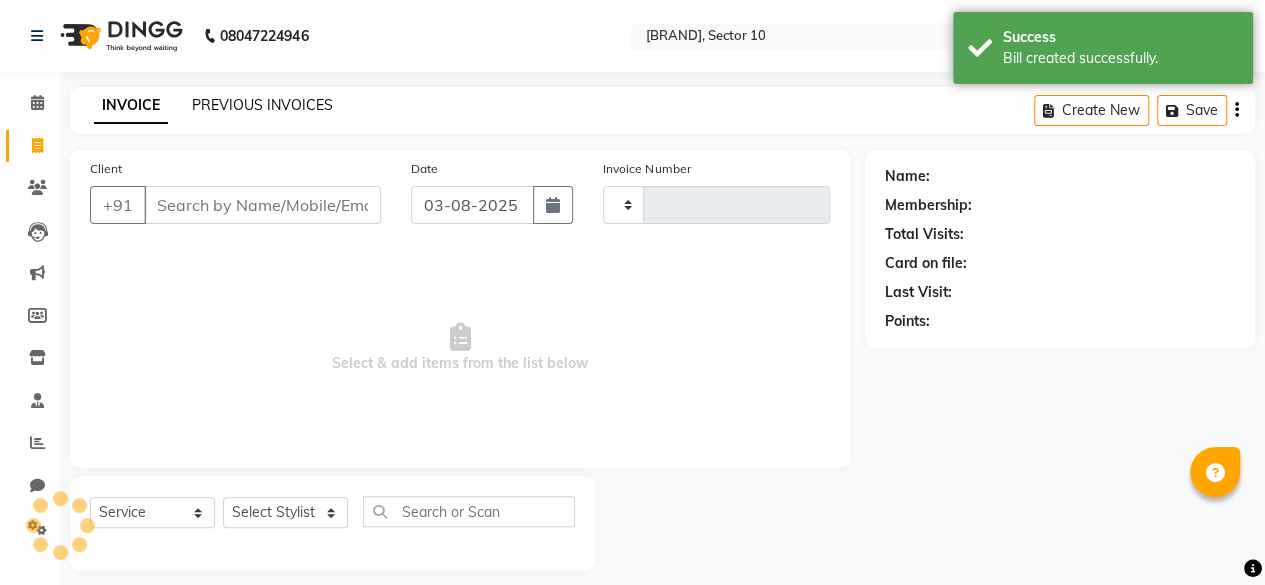 type on "0073" 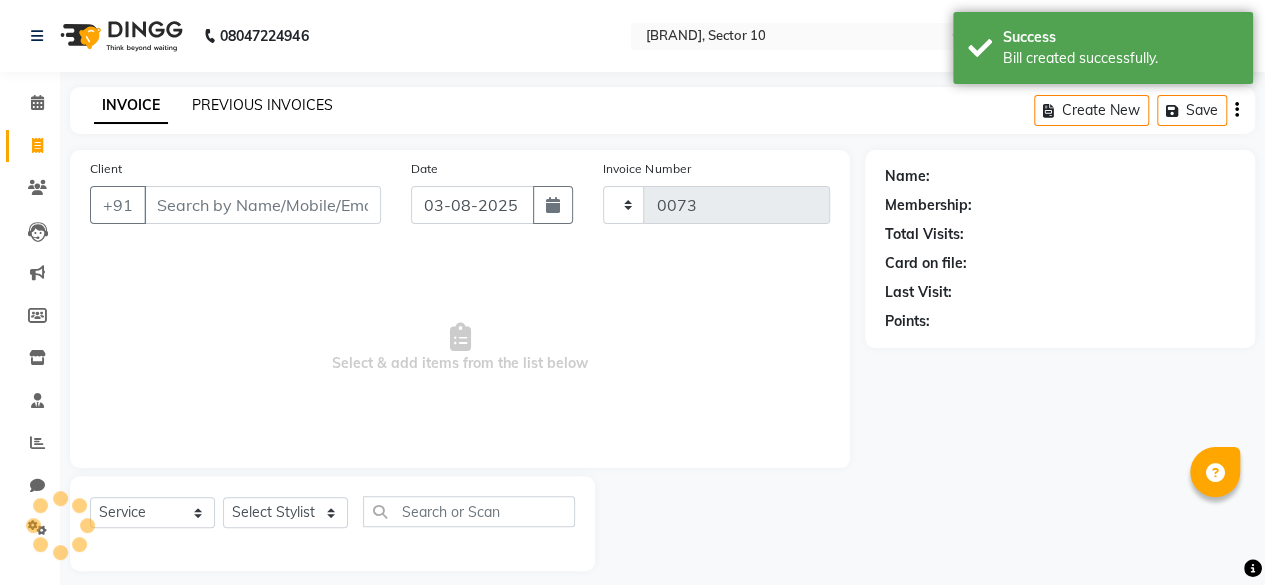 select on "6943" 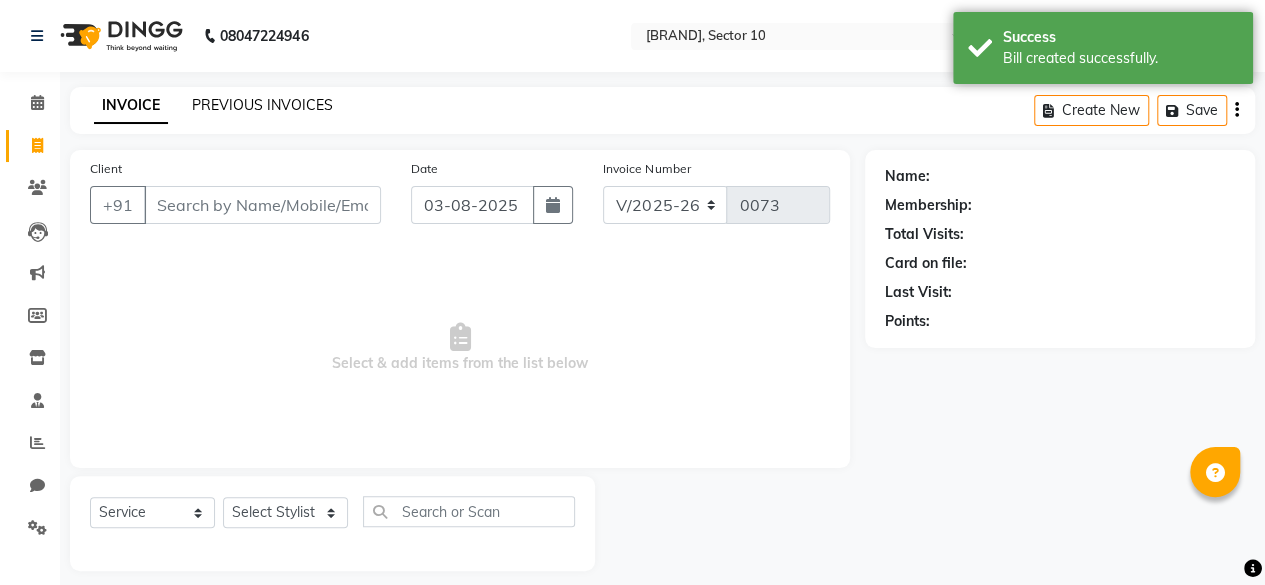 click on "PREVIOUS INVOICES" 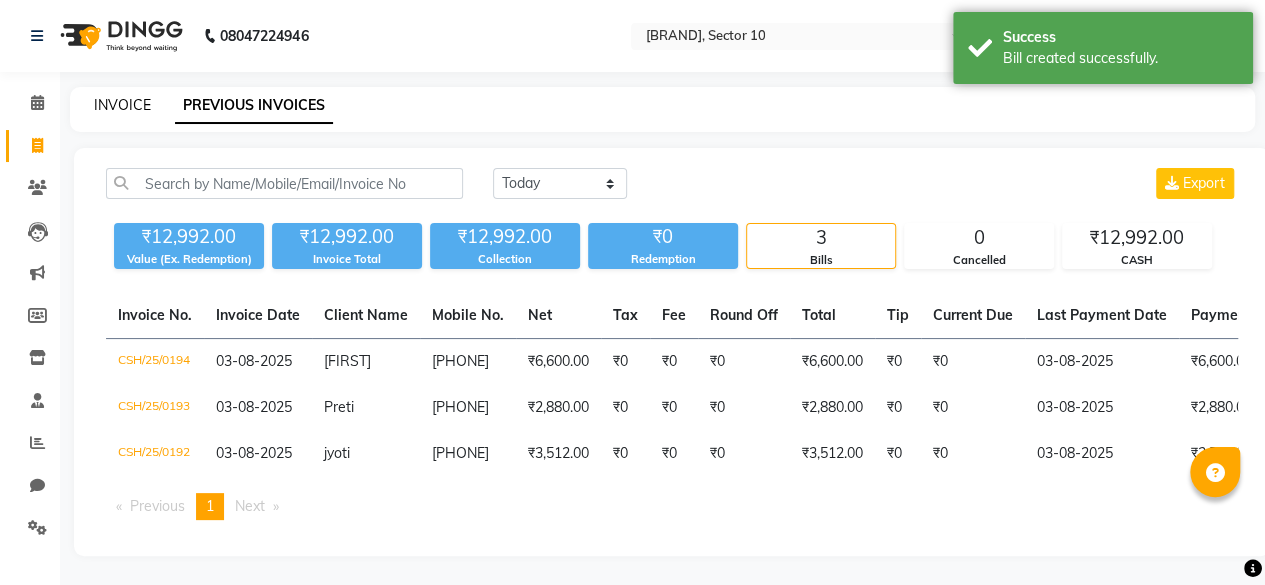 click on "INVOICE" 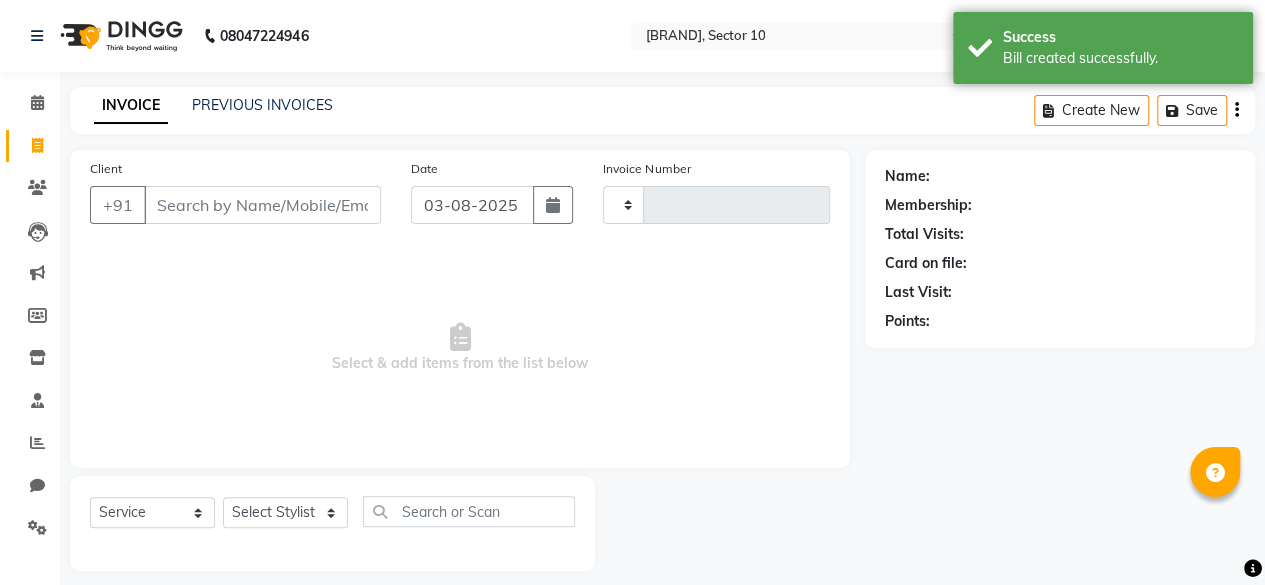 scroll, scrollTop: 15, scrollLeft: 0, axis: vertical 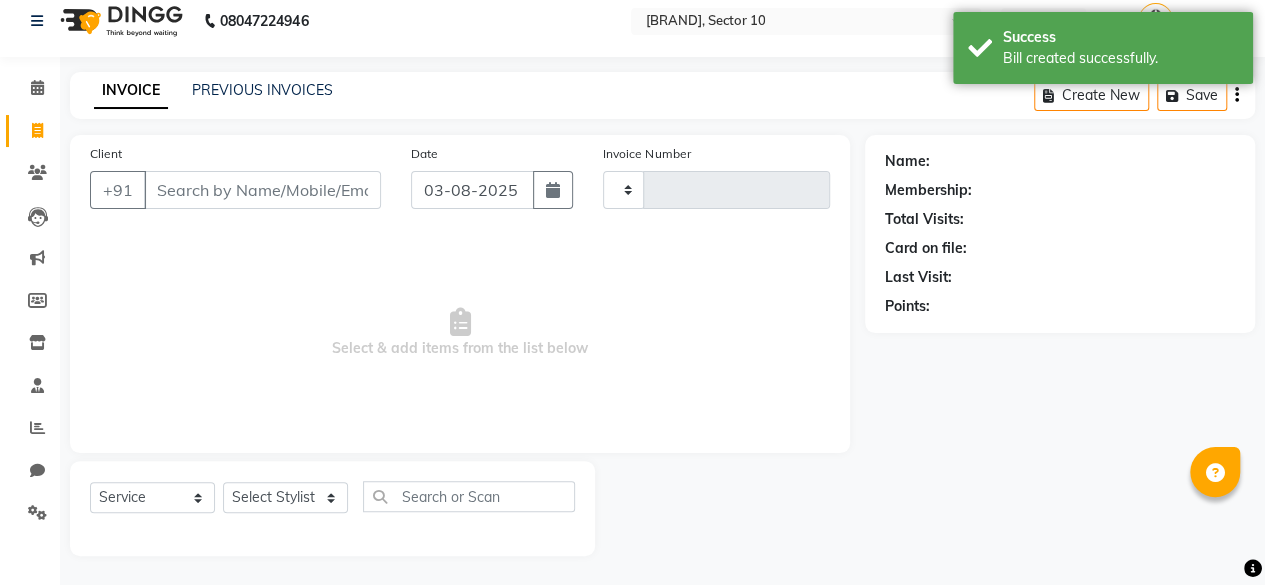 type on "0073" 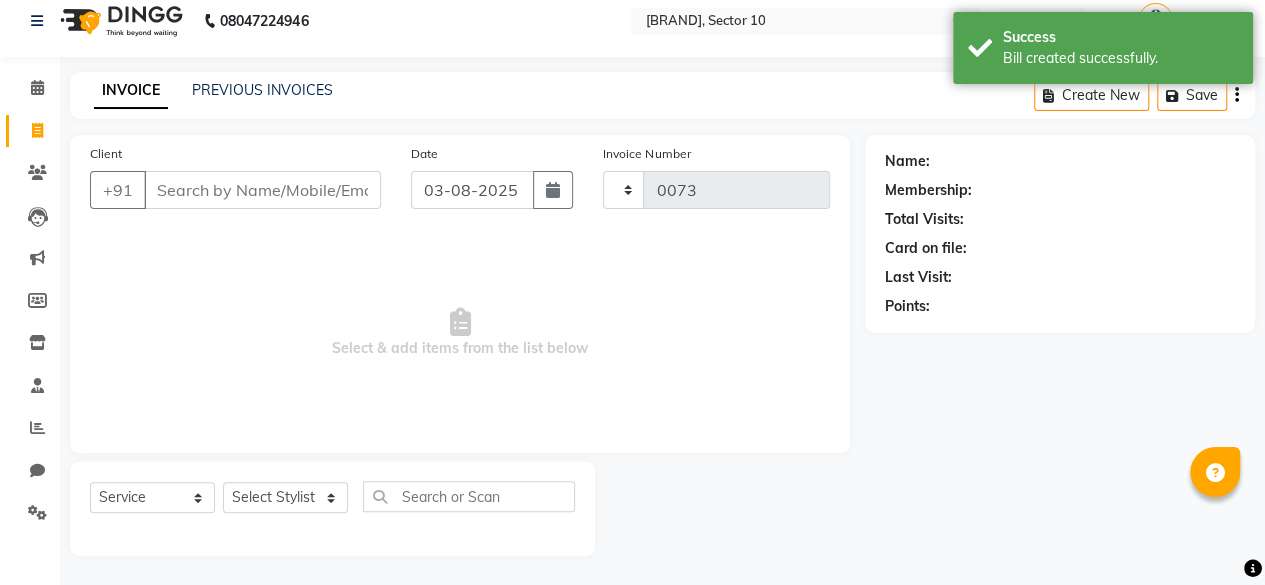 select on "6943" 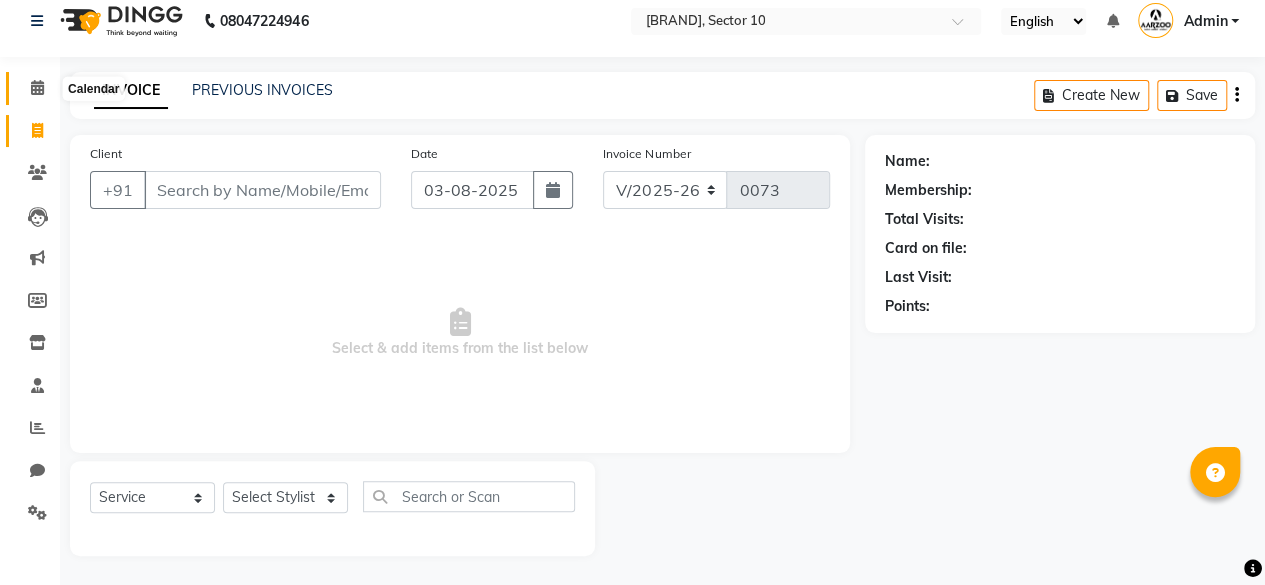 click 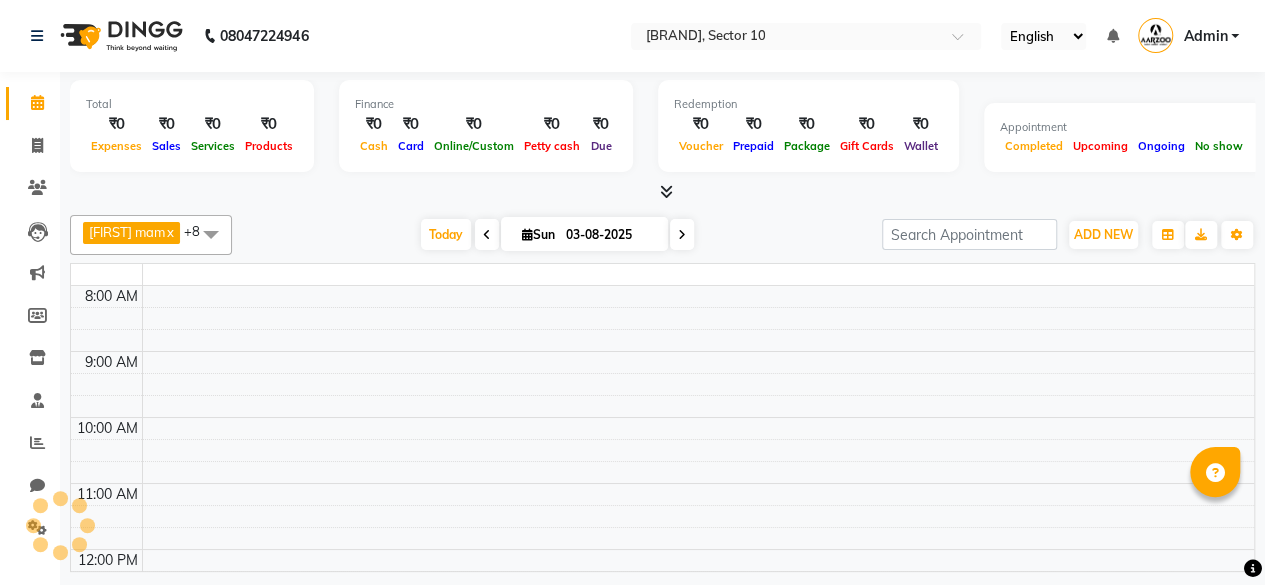 scroll, scrollTop: 0, scrollLeft: 0, axis: both 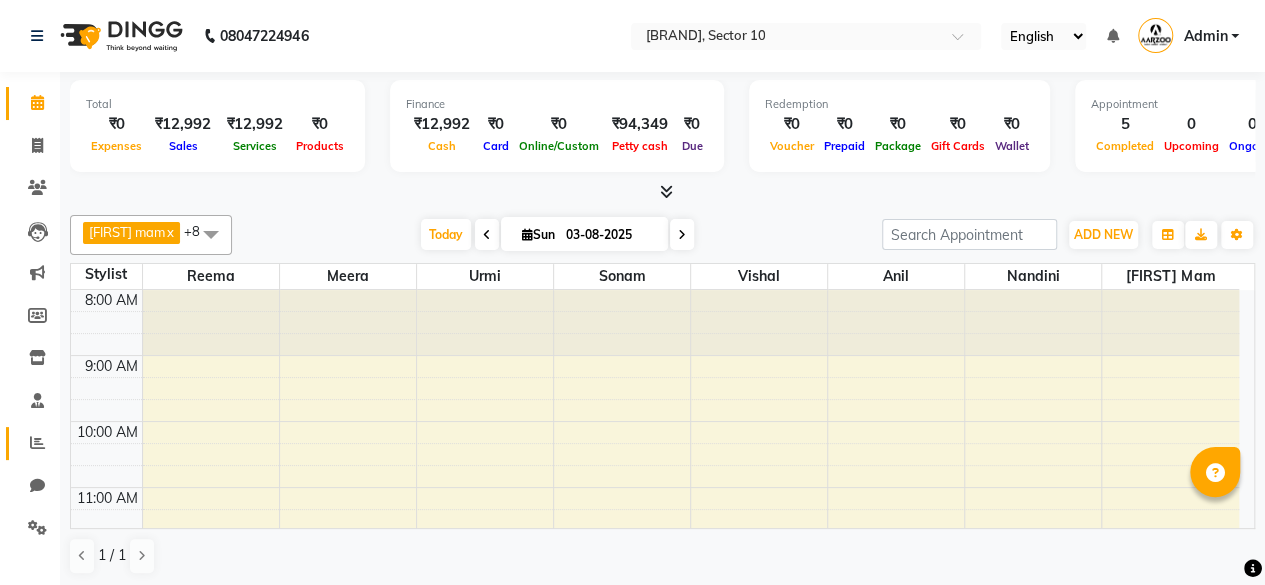 click on "Reports" 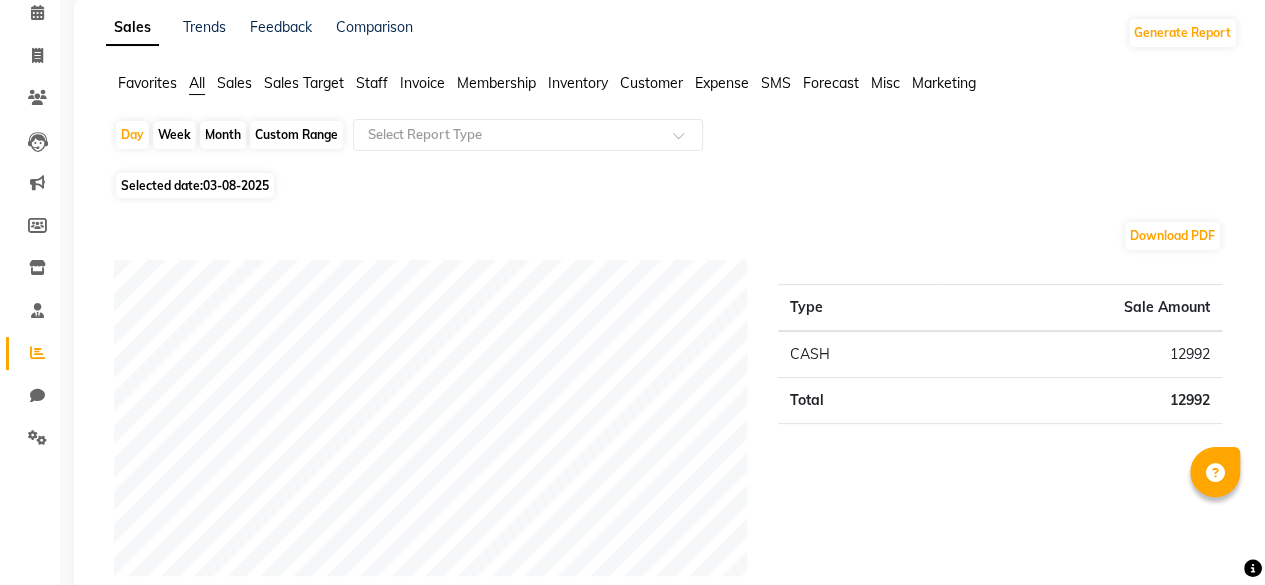 scroll, scrollTop: 0, scrollLeft: 0, axis: both 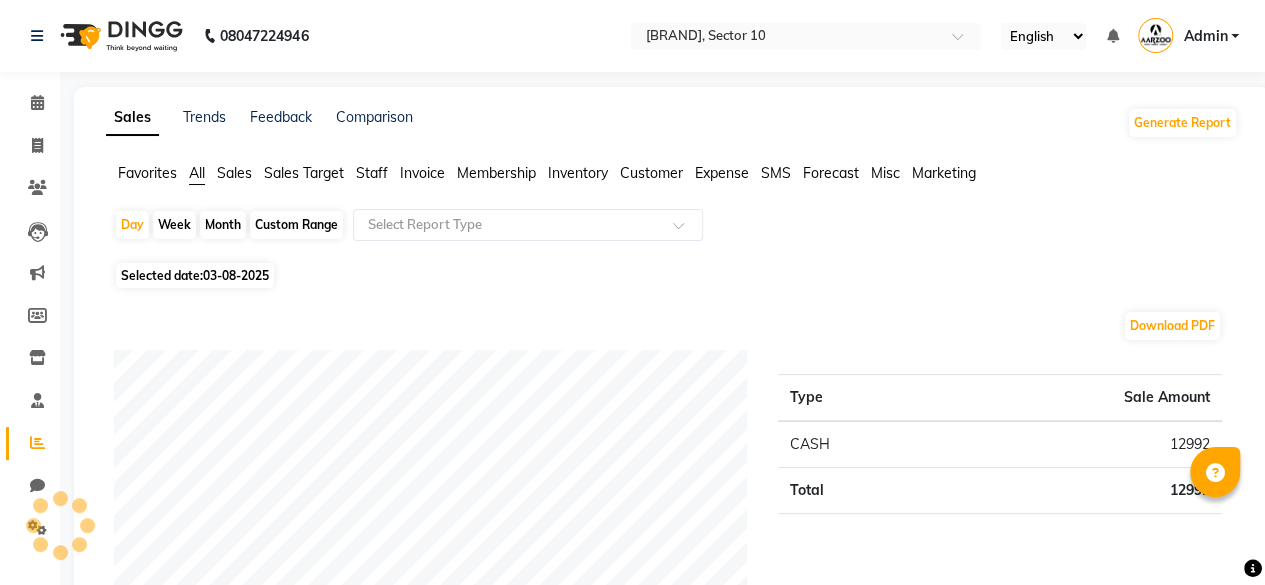 click on "Week" 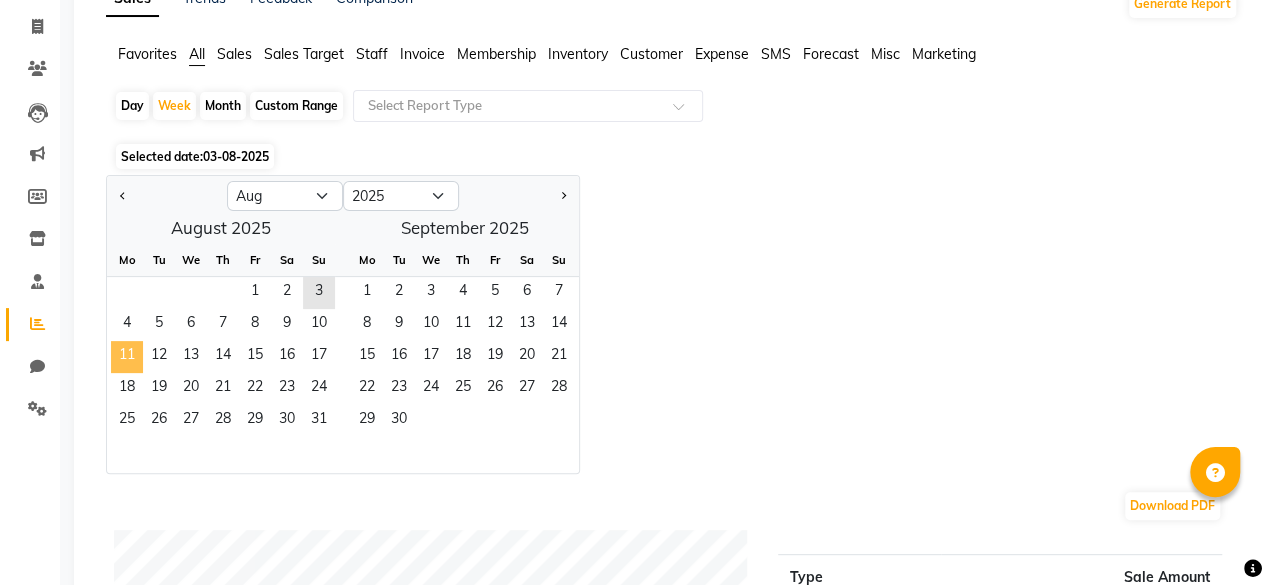 scroll, scrollTop: 100, scrollLeft: 0, axis: vertical 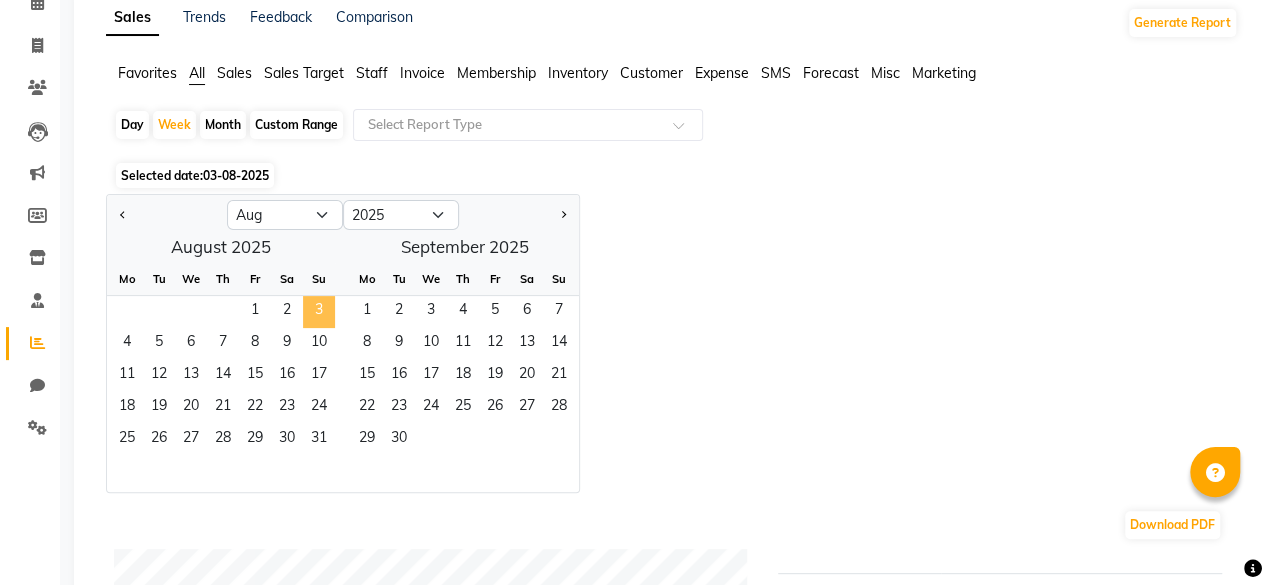 click on "3" 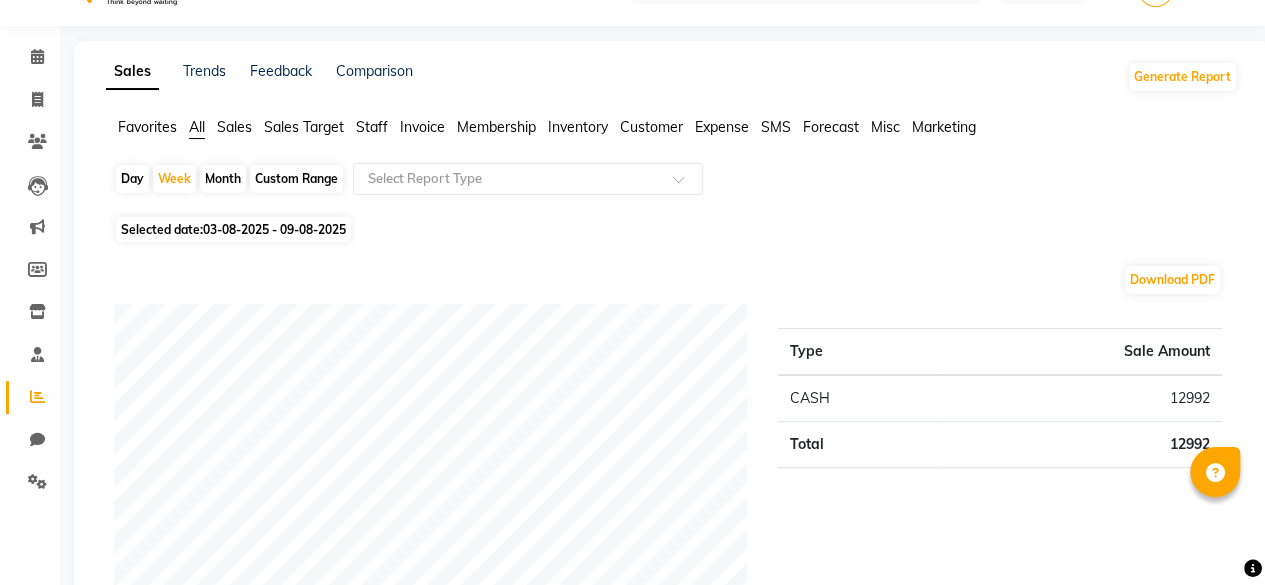 scroll, scrollTop: 0, scrollLeft: 0, axis: both 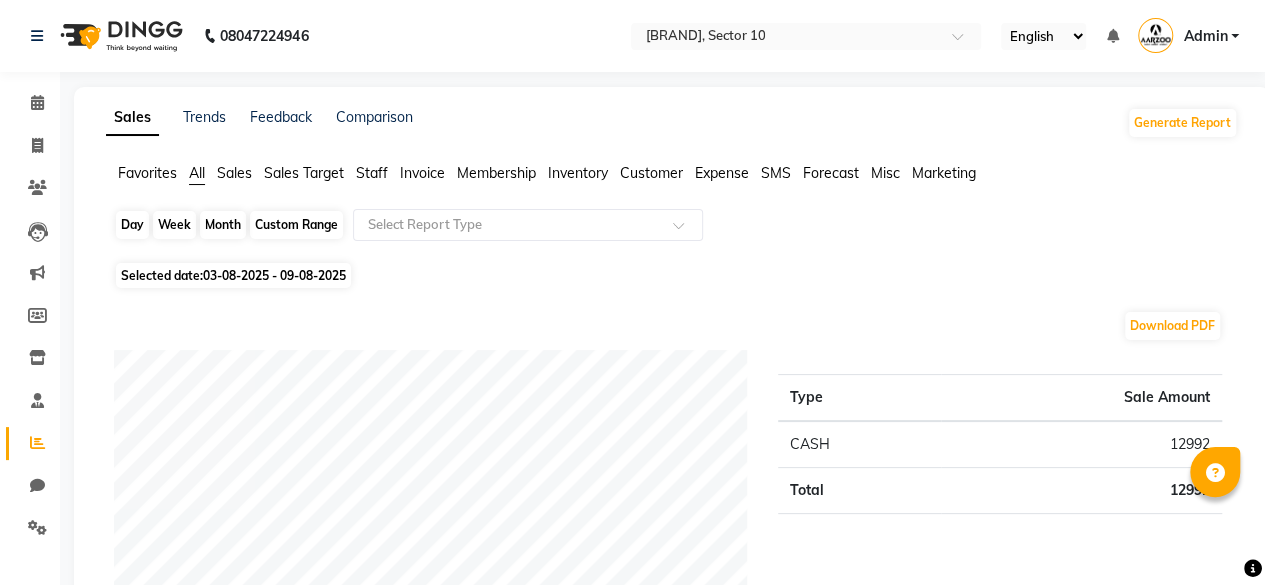 click on "Week" 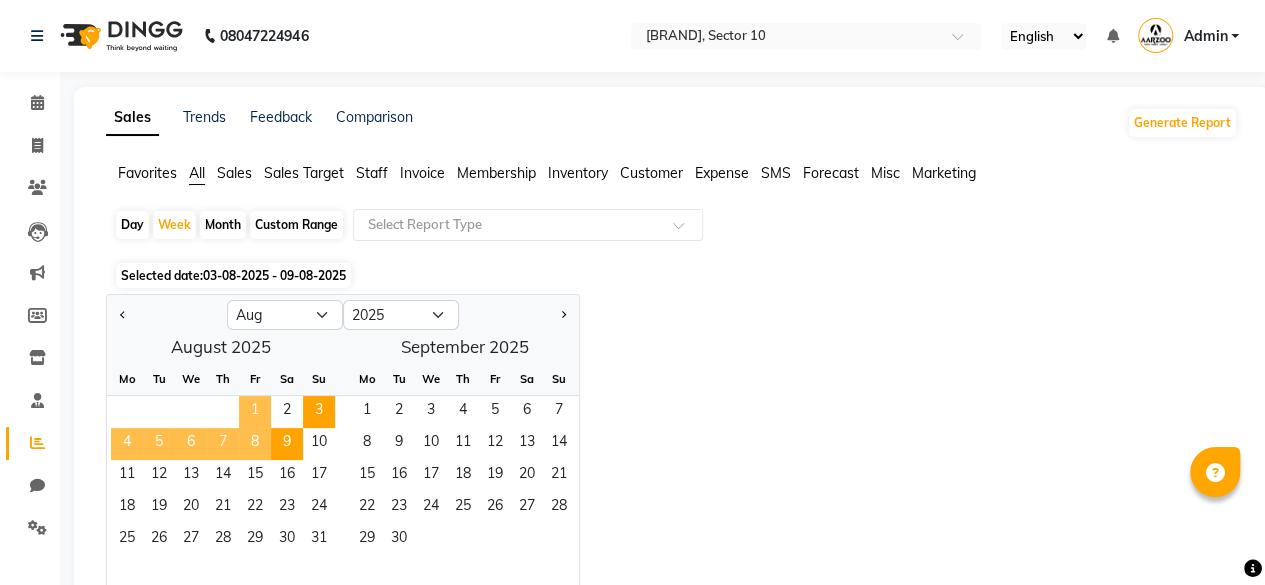 click on "1" 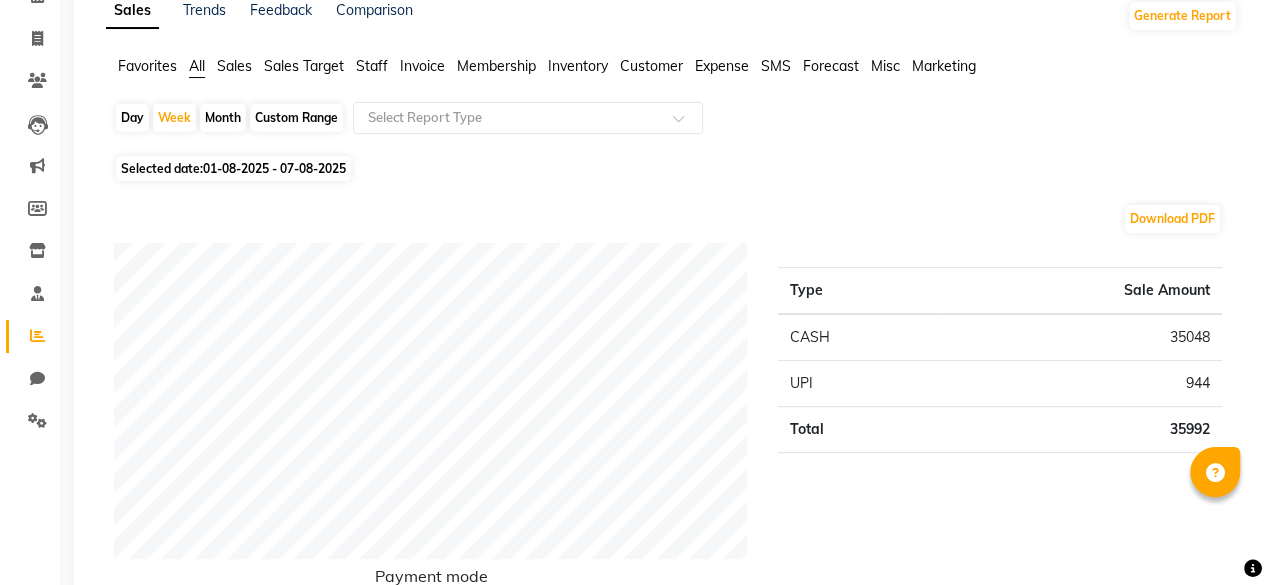 scroll, scrollTop: 0, scrollLeft: 0, axis: both 